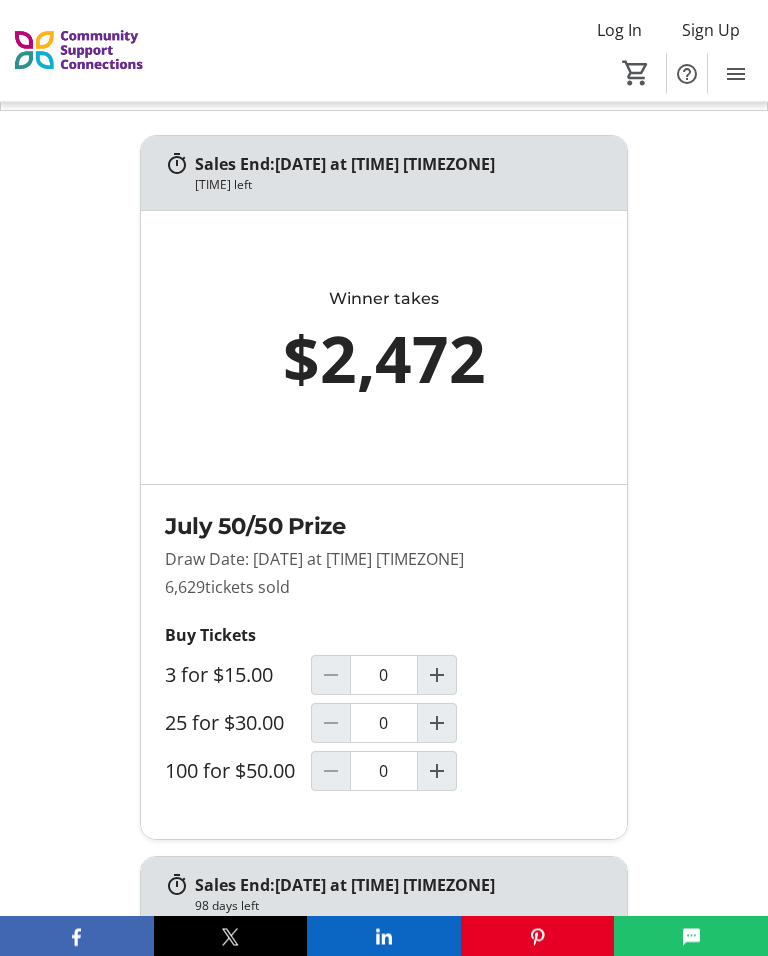 scroll, scrollTop: 777, scrollLeft: 0, axis: vertical 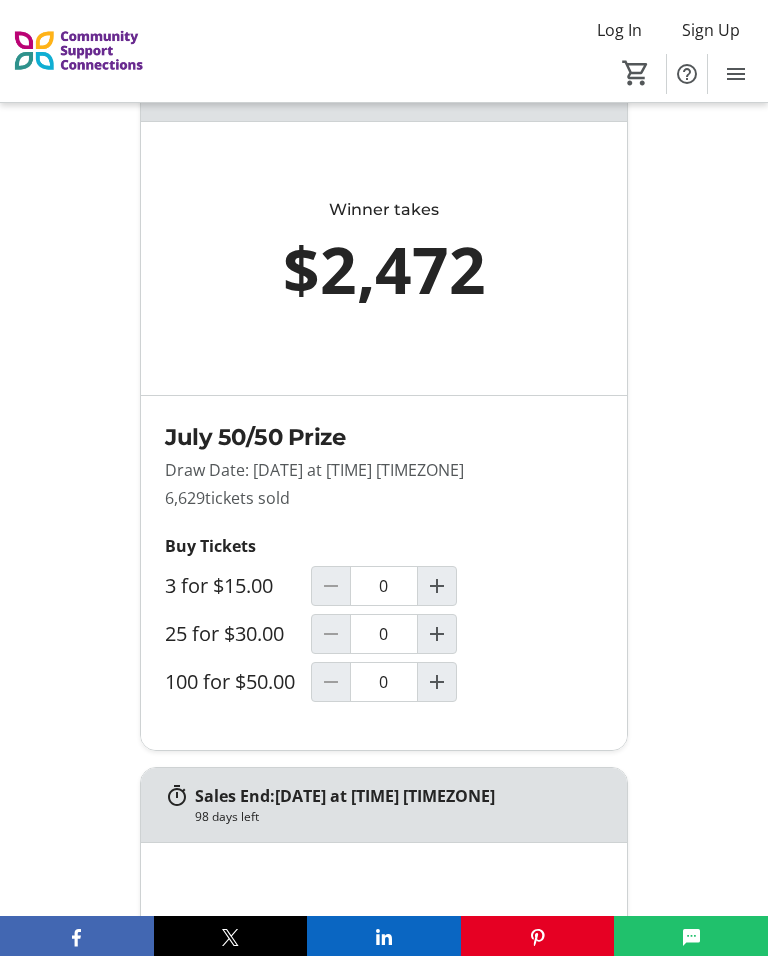 click at bounding box center [437, 586] 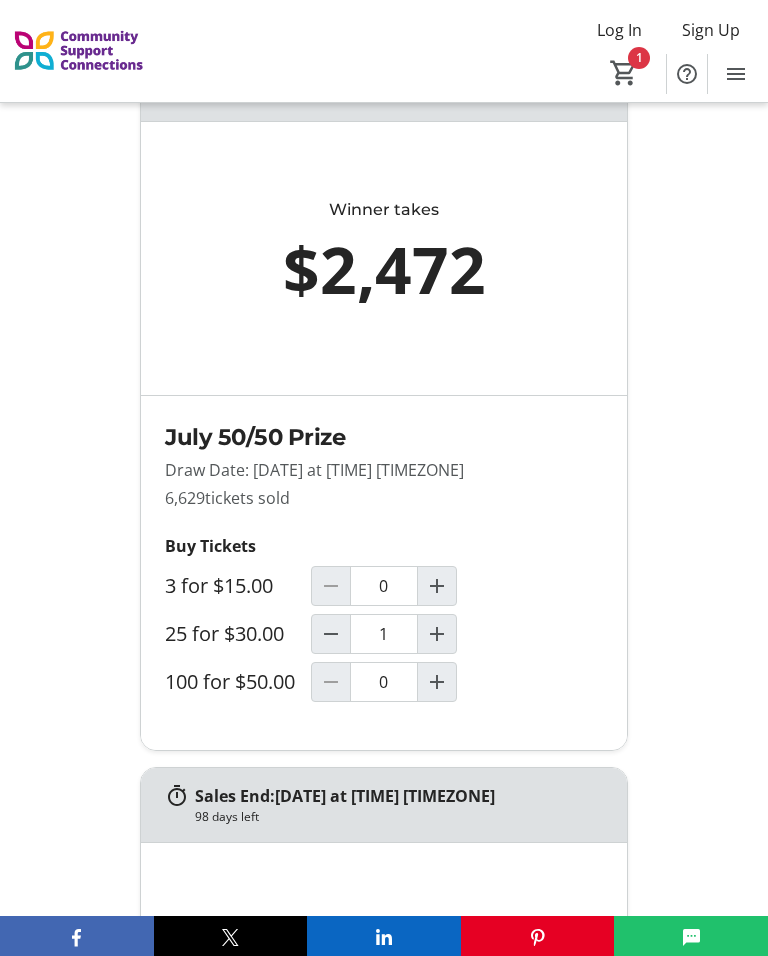 click on "1" at bounding box center (624, 73) 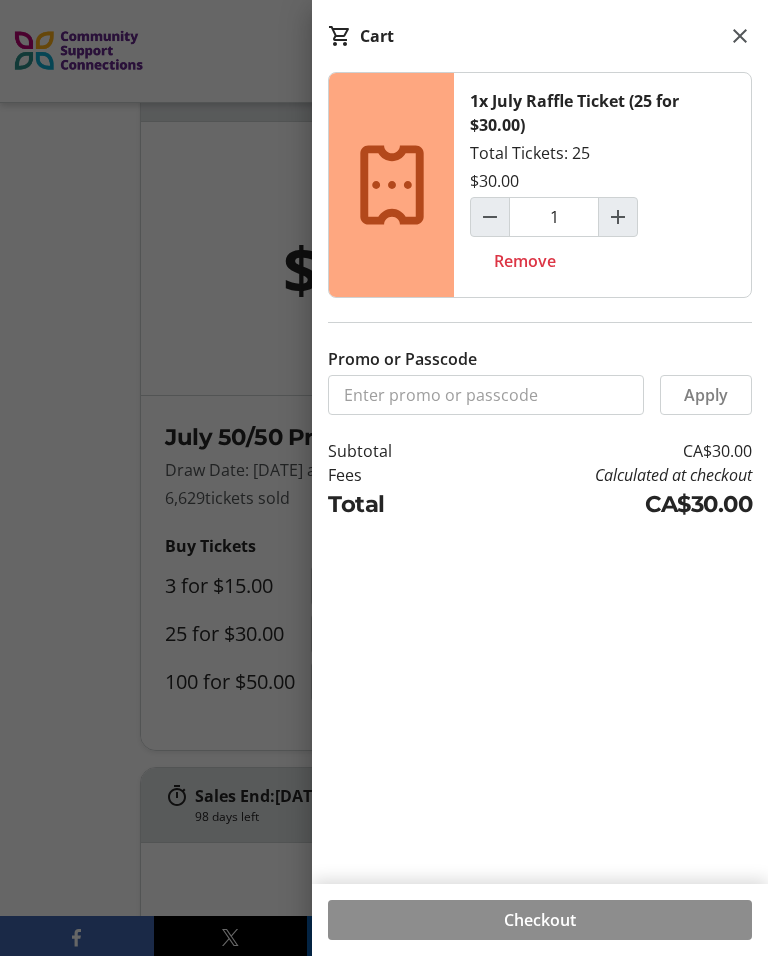 click at bounding box center [540, 920] 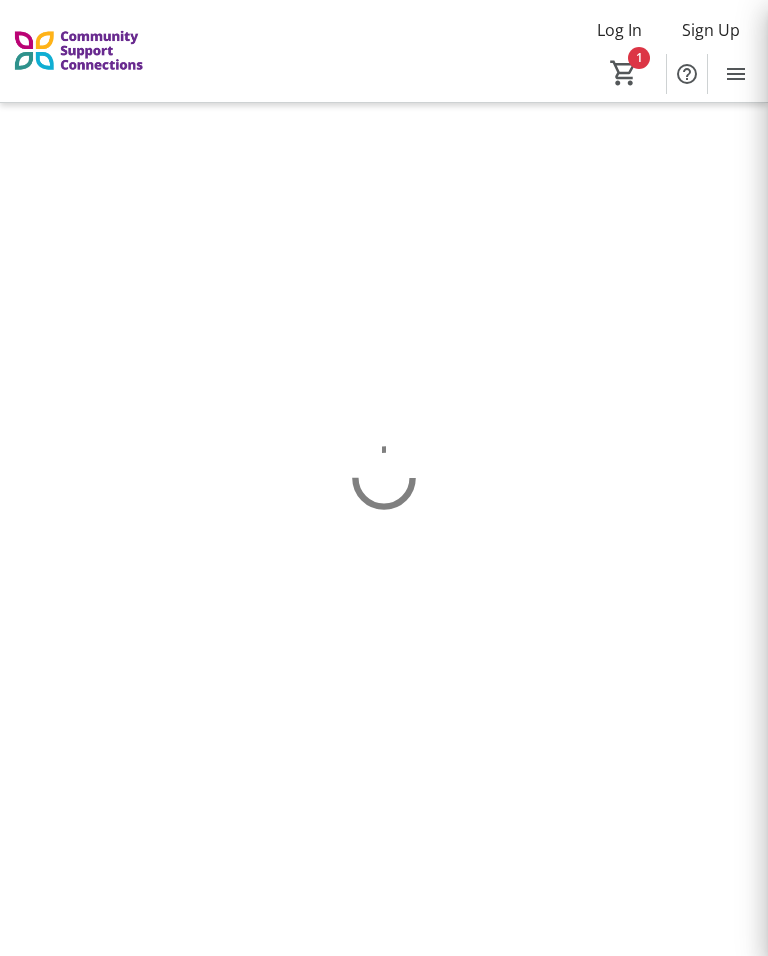scroll, scrollTop: 0, scrollLeft: 0, axis: both 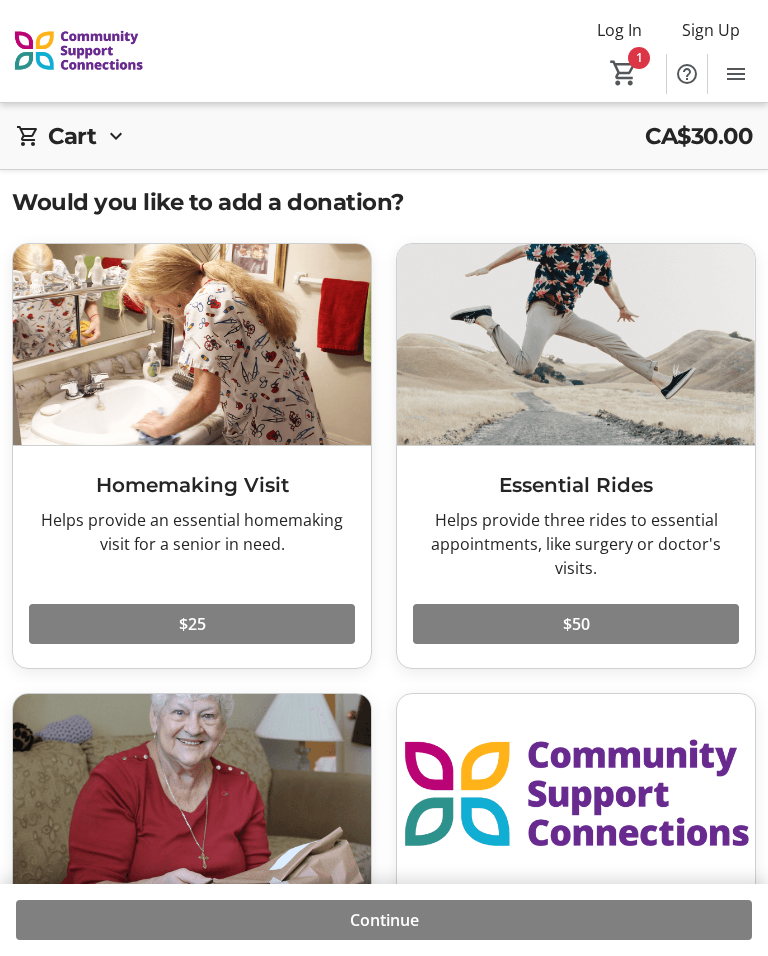 click at bounding box center [116, 136] 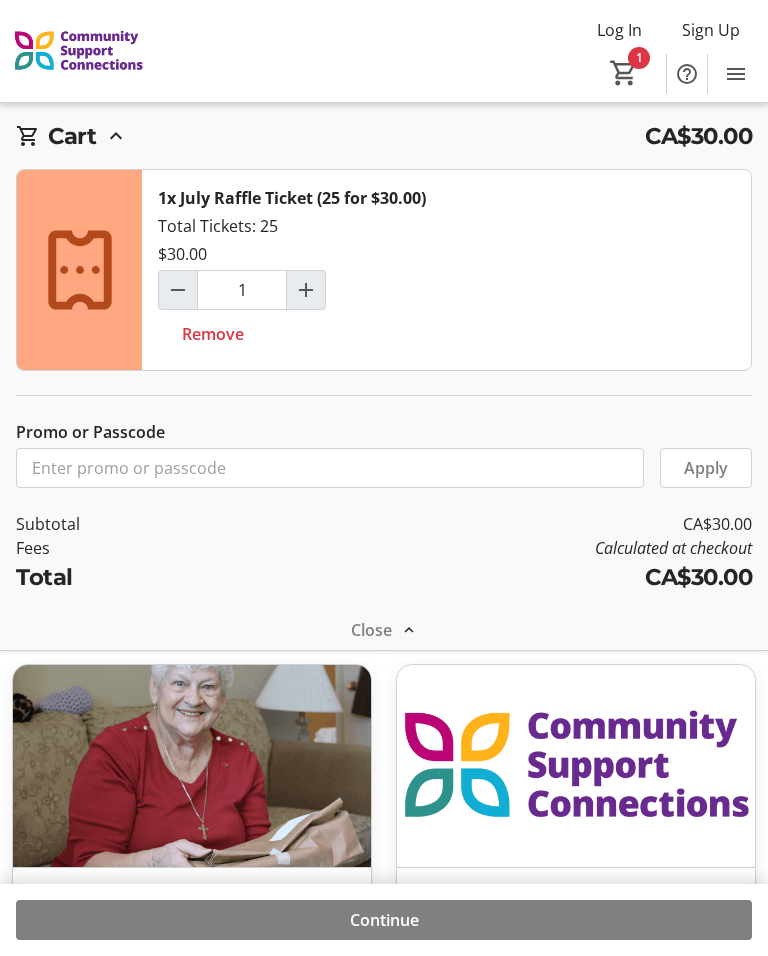 scroll, scrollTop: 0, scrollLeft: 0, axis: both 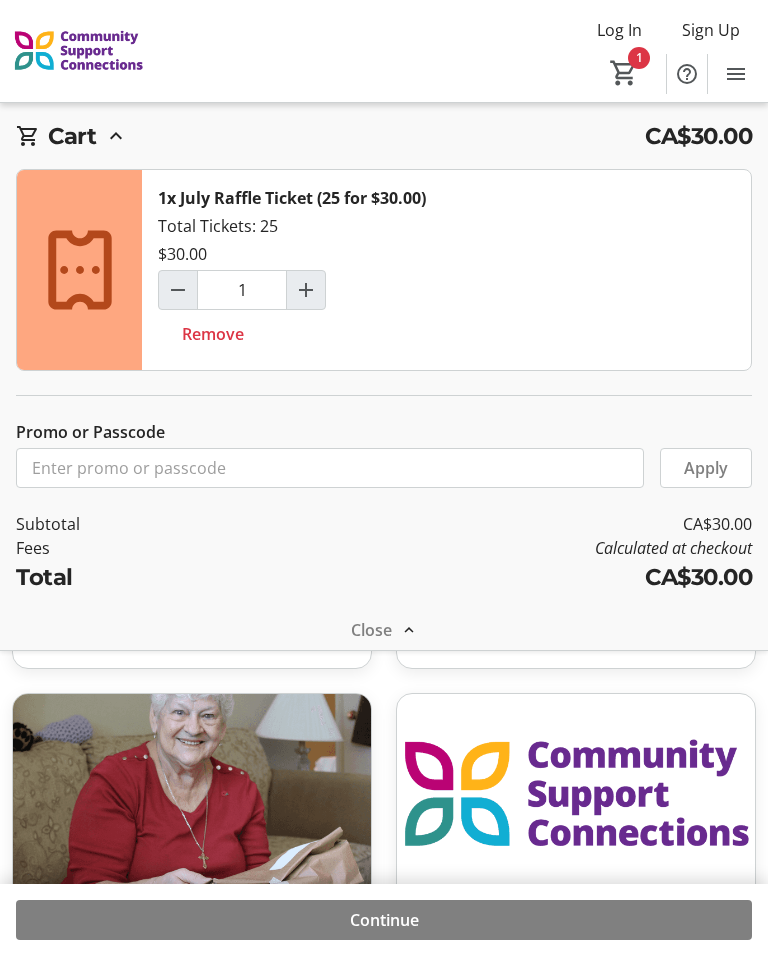 click at bounding box center (80, 270) 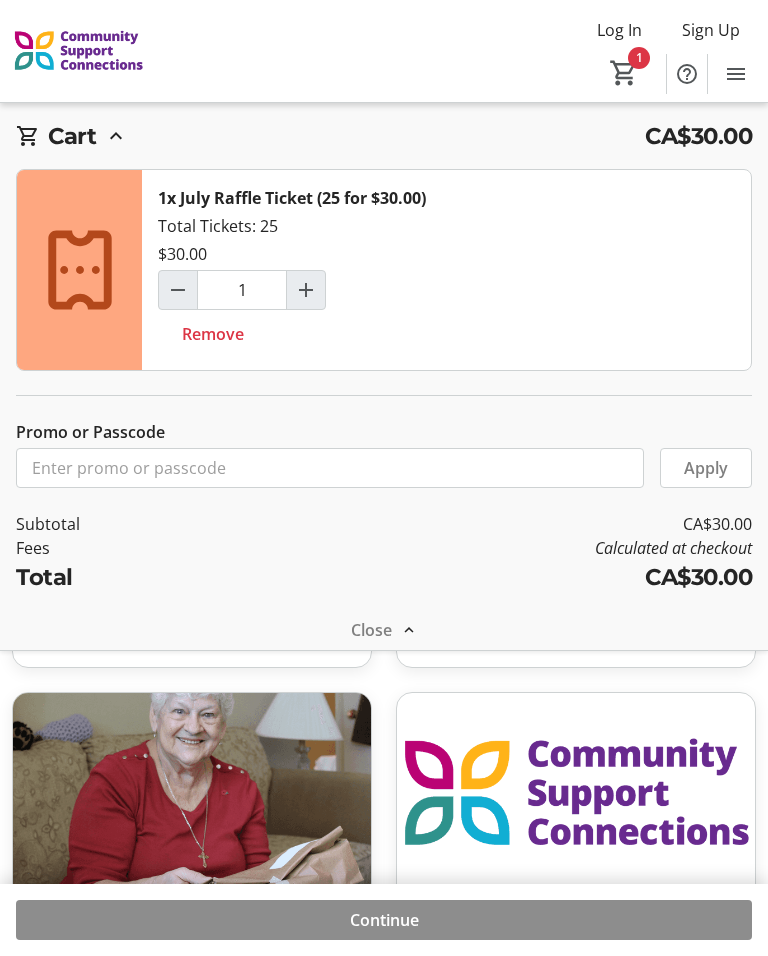 click at bounding box center (384, 920) 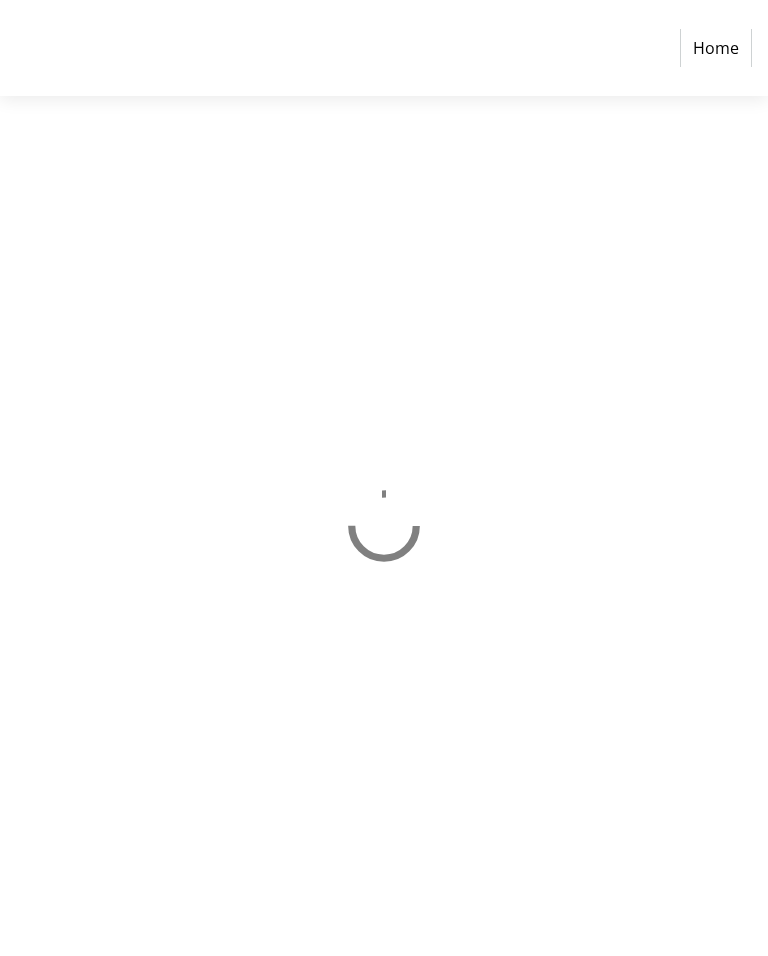 scroll, scrollTop: 0, scrollLeft: 0, axis: both 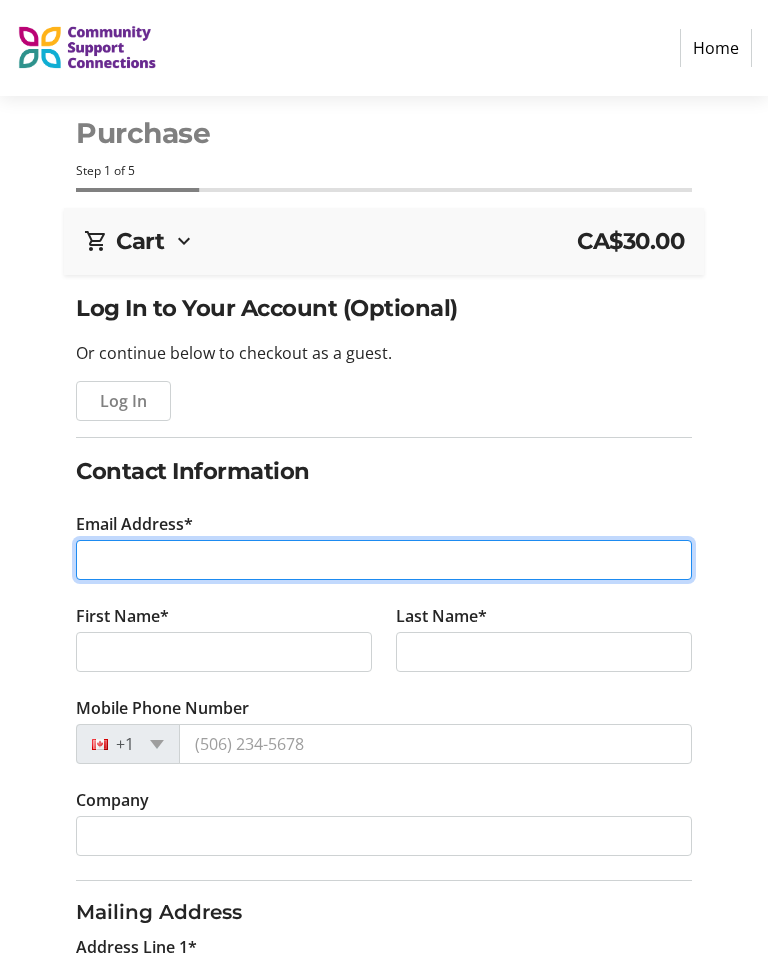 click on "Email Address*" at bounding box center (384, 560) 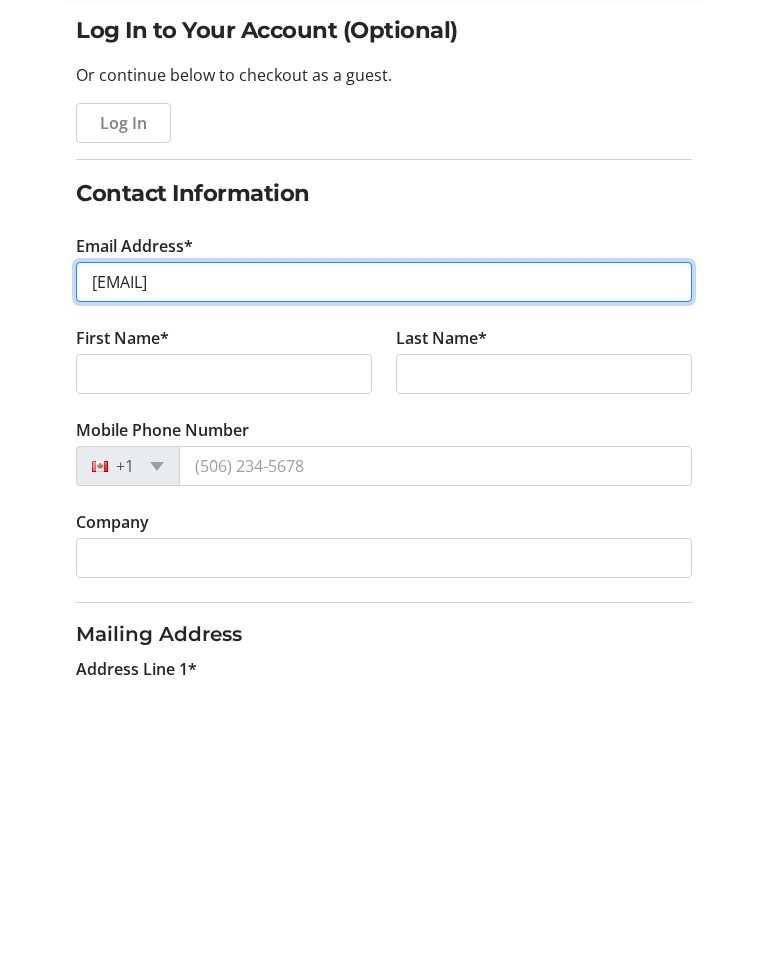 type on "[EMAIL]" 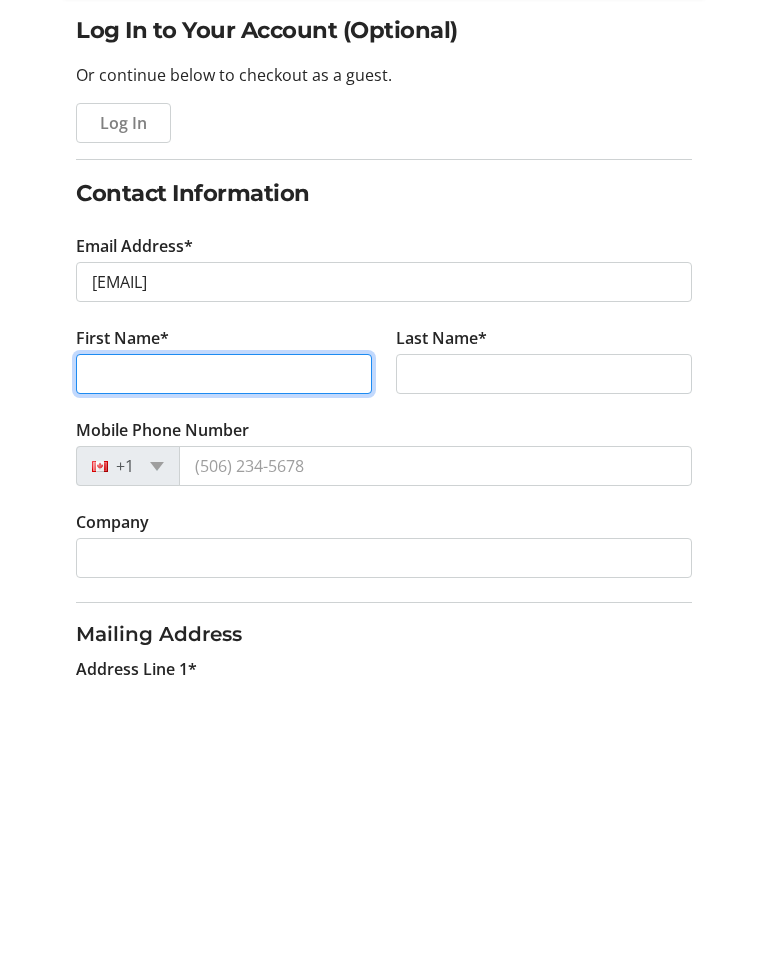 click on "First Name*" at bounding box center [224, 652] 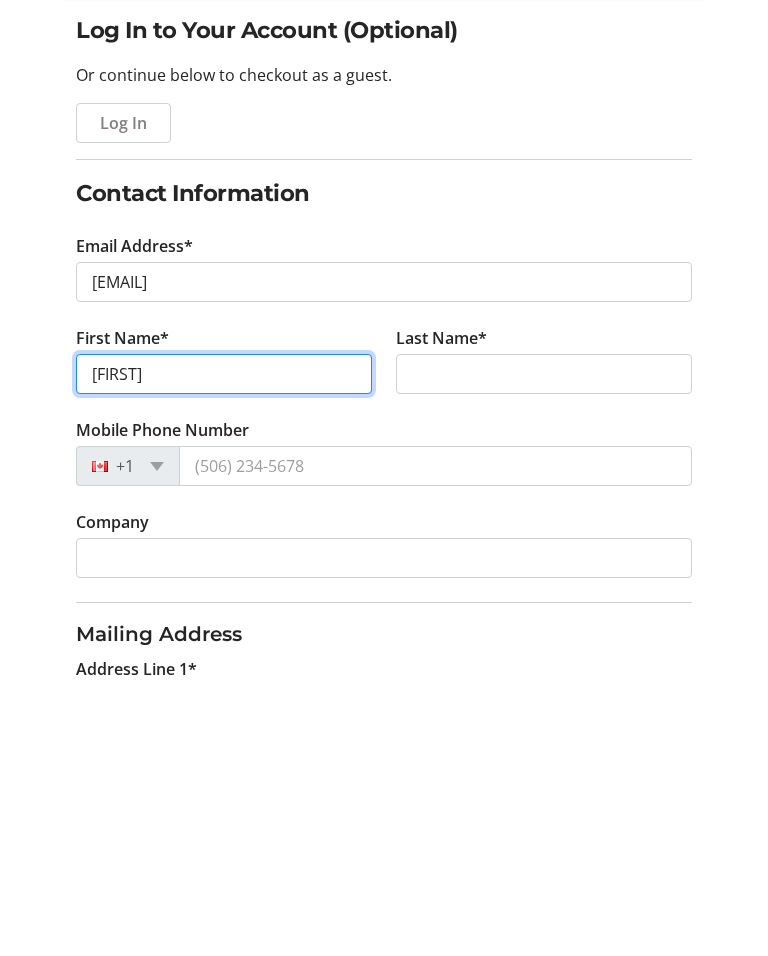 type on "[FIRST]" 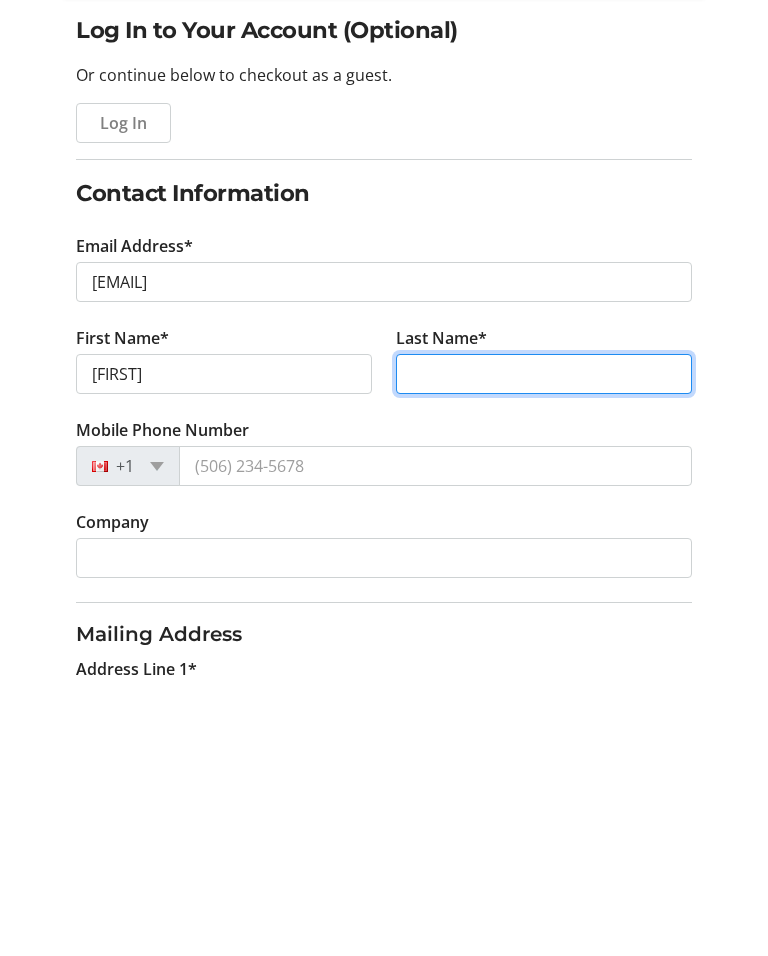 click on "Last Name*" at bounding box center (544, 652) 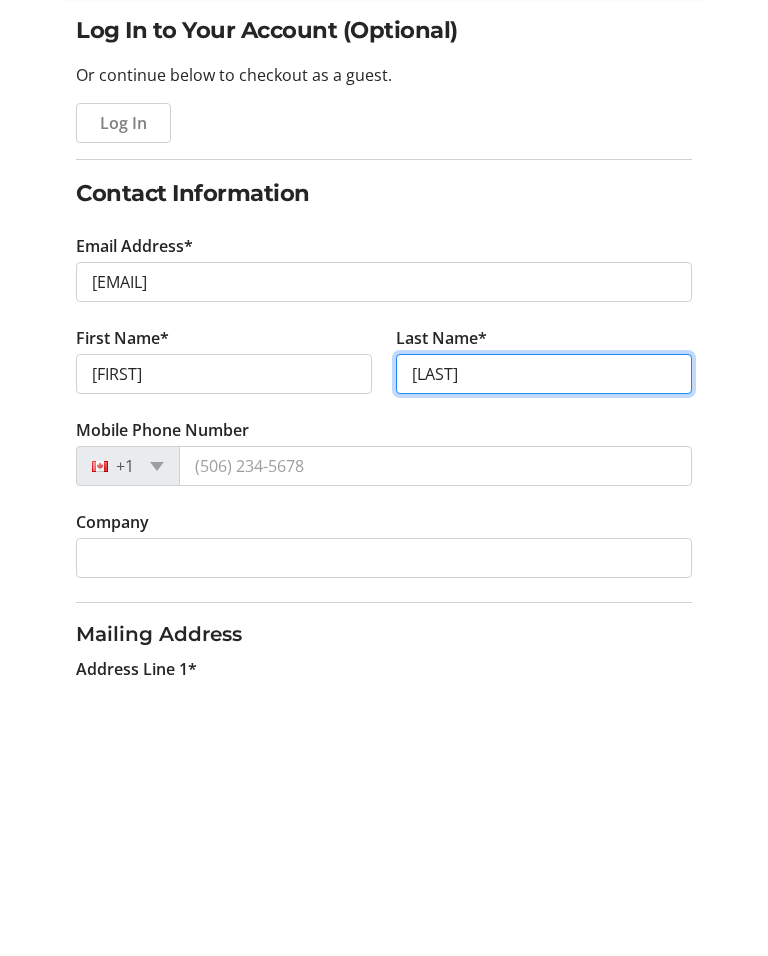 type on "[LAST]" 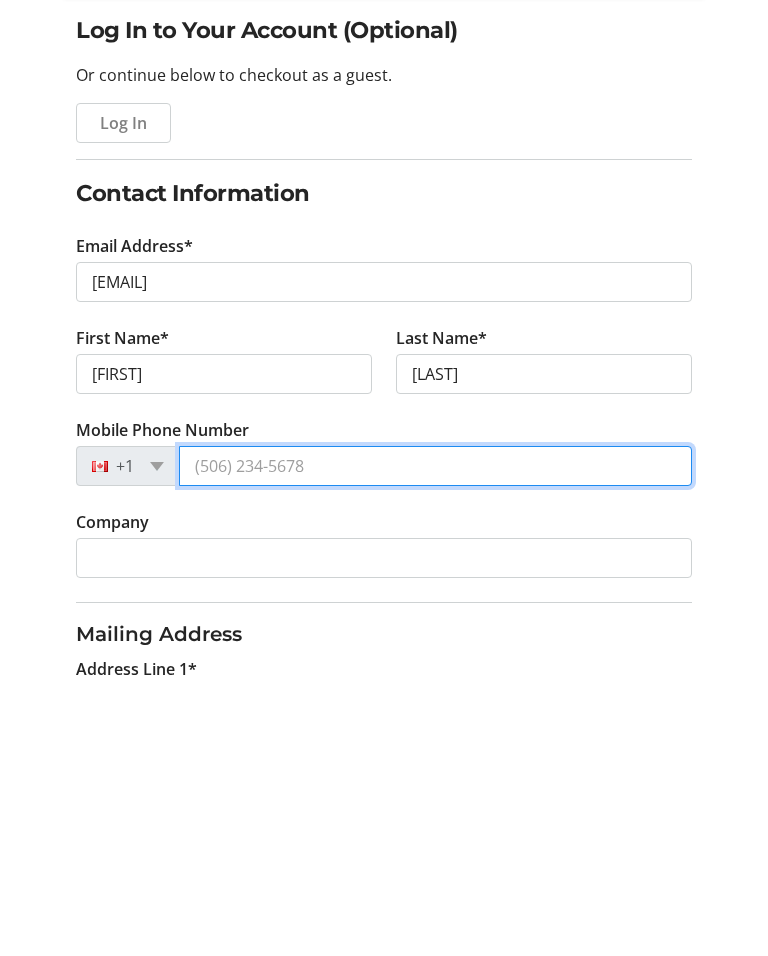 click on "Mobile Phone Number" at bounding box center (435, 744) 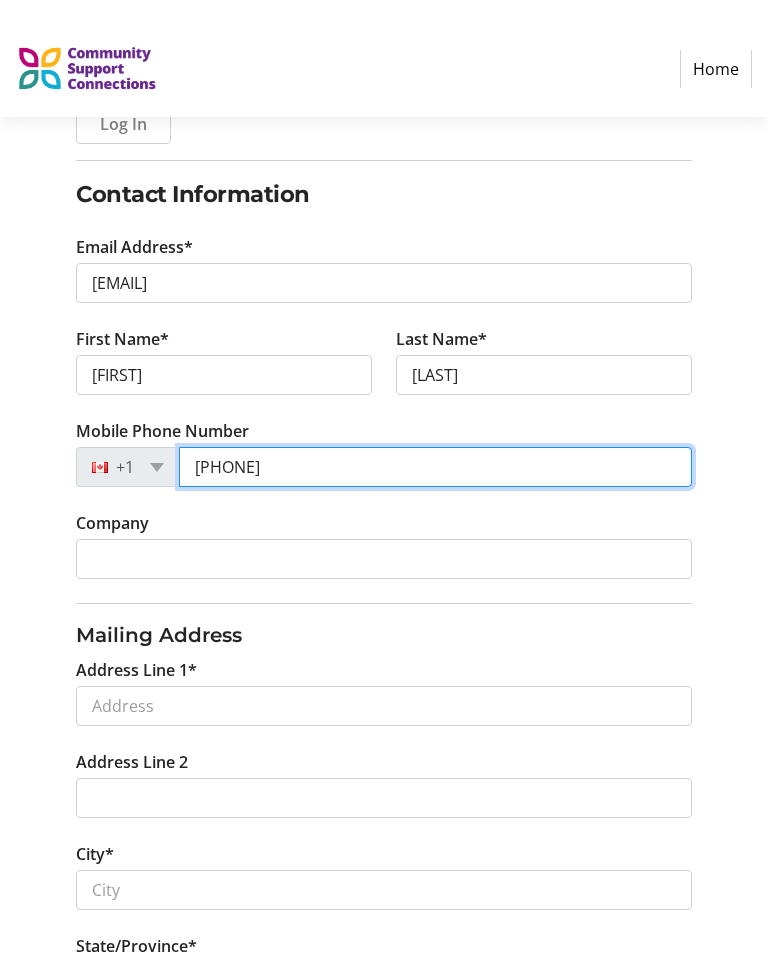 scroll, scrollTop: 299, scrollLeft: 0, axis: vertical 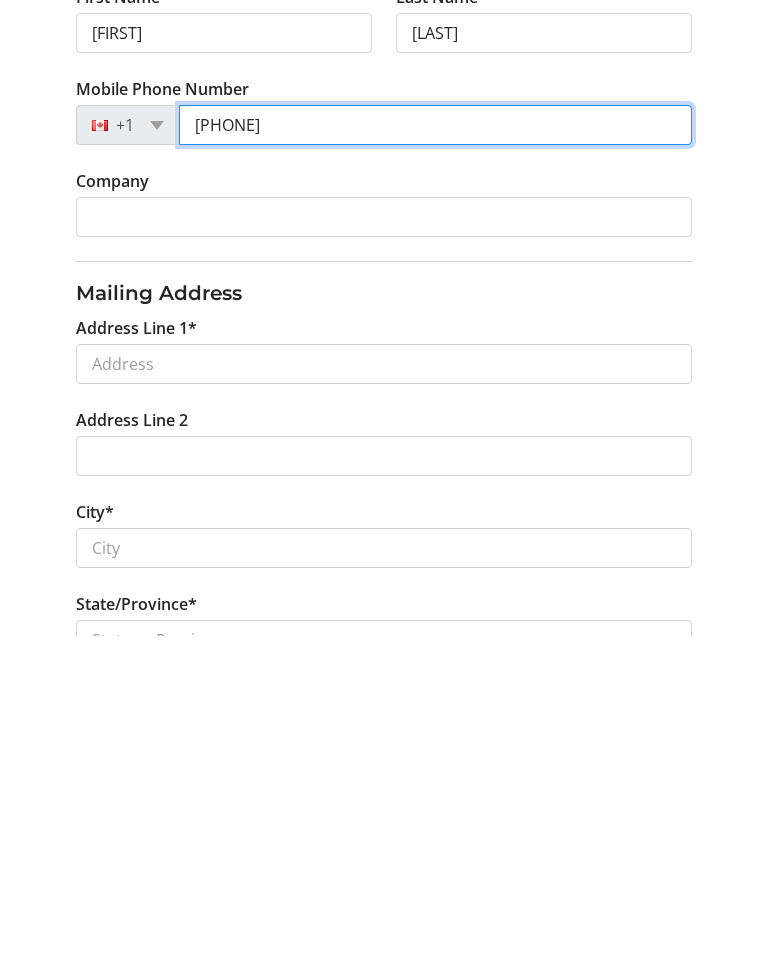 type on "[PHONE]" 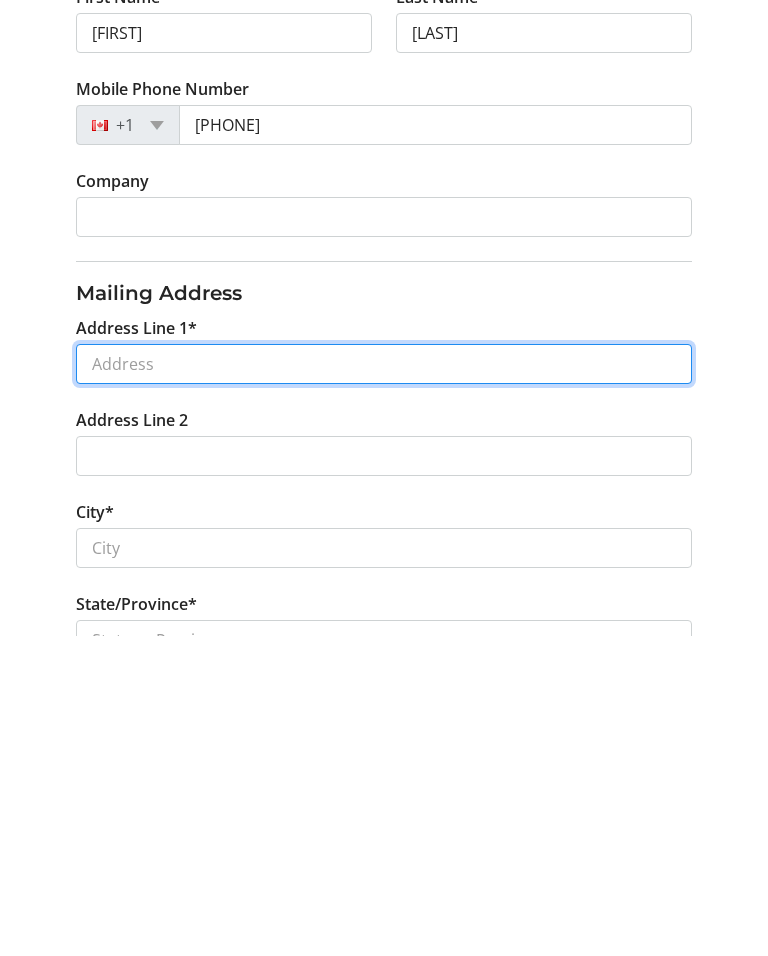 click on "Address Line 1*" at bounding box center [384, 684] 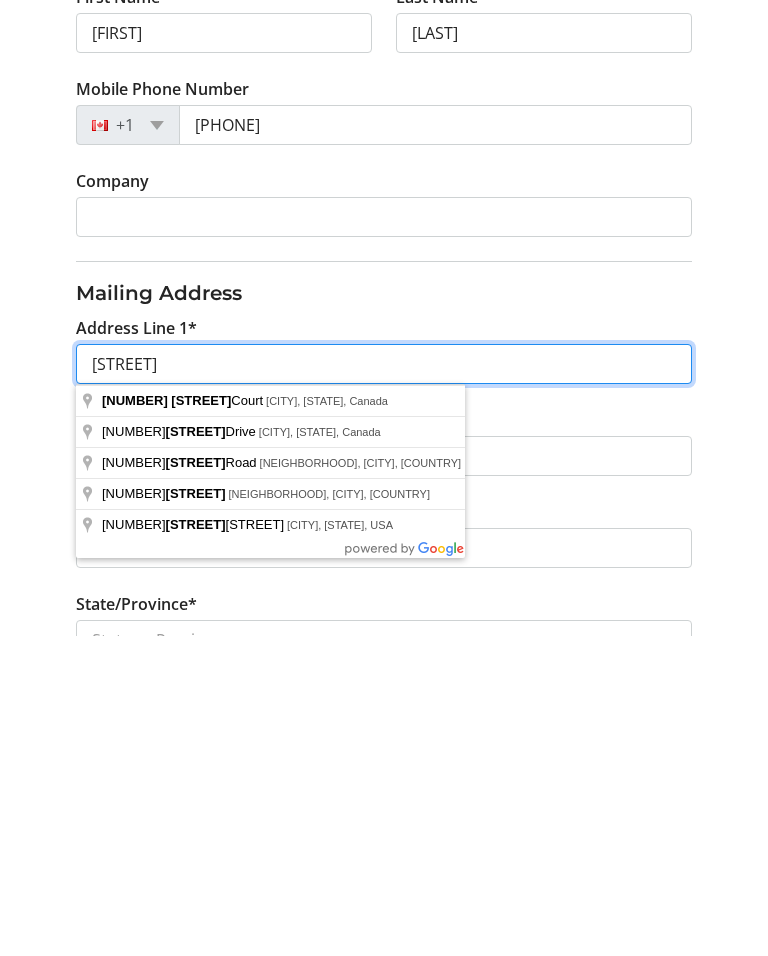 scroll, scrollTop: 619, scrollLeft: 0, axis: vertical 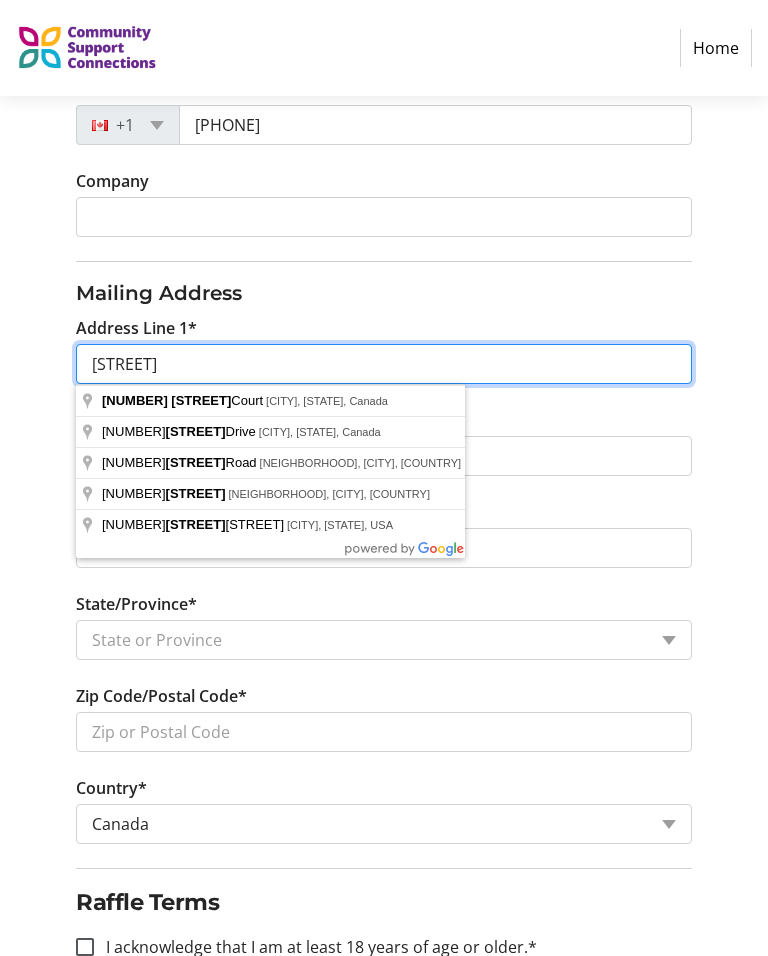 type on "[STREET]" 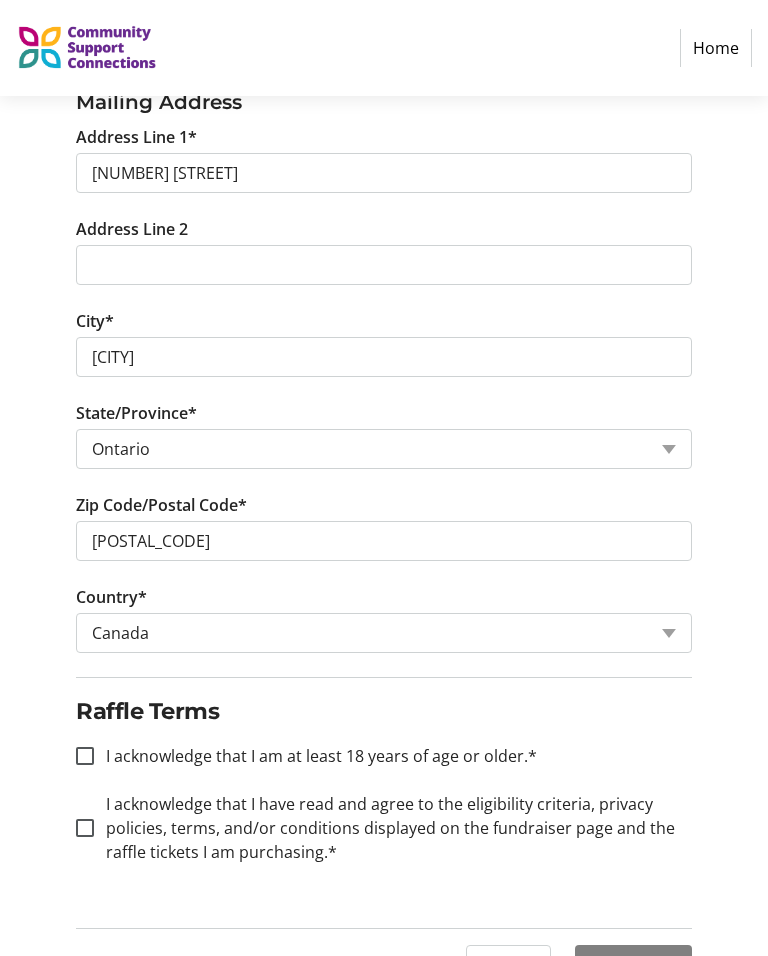 scroll, scrollTop: 828, scrollLeft: 0, axis: vertical 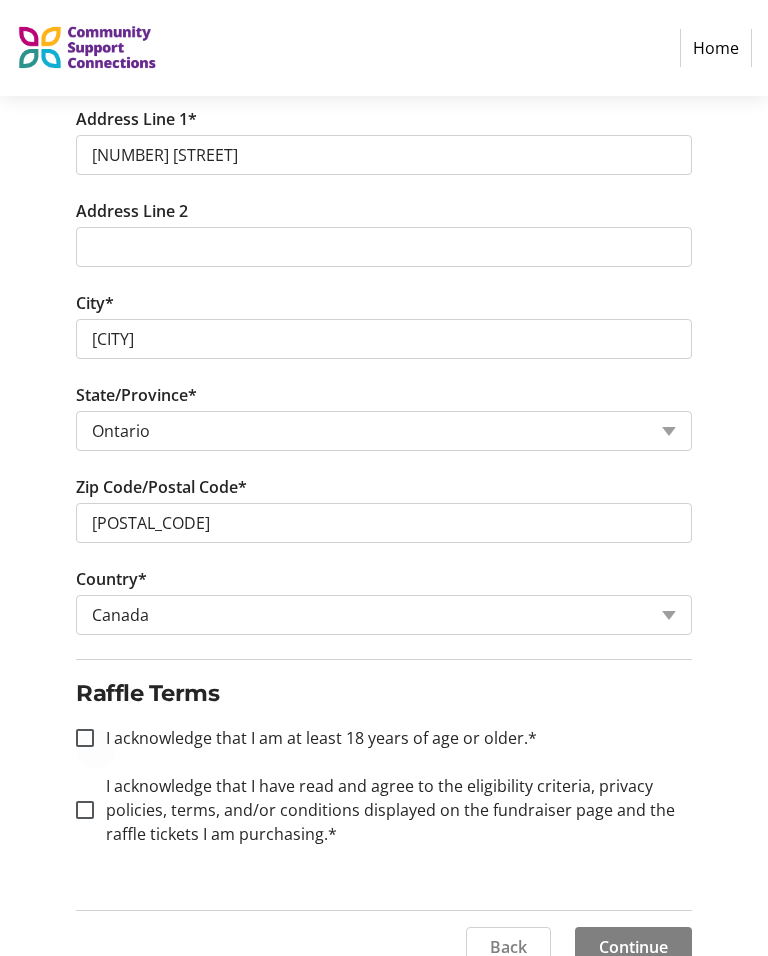 click at bounding box center [85, 738] 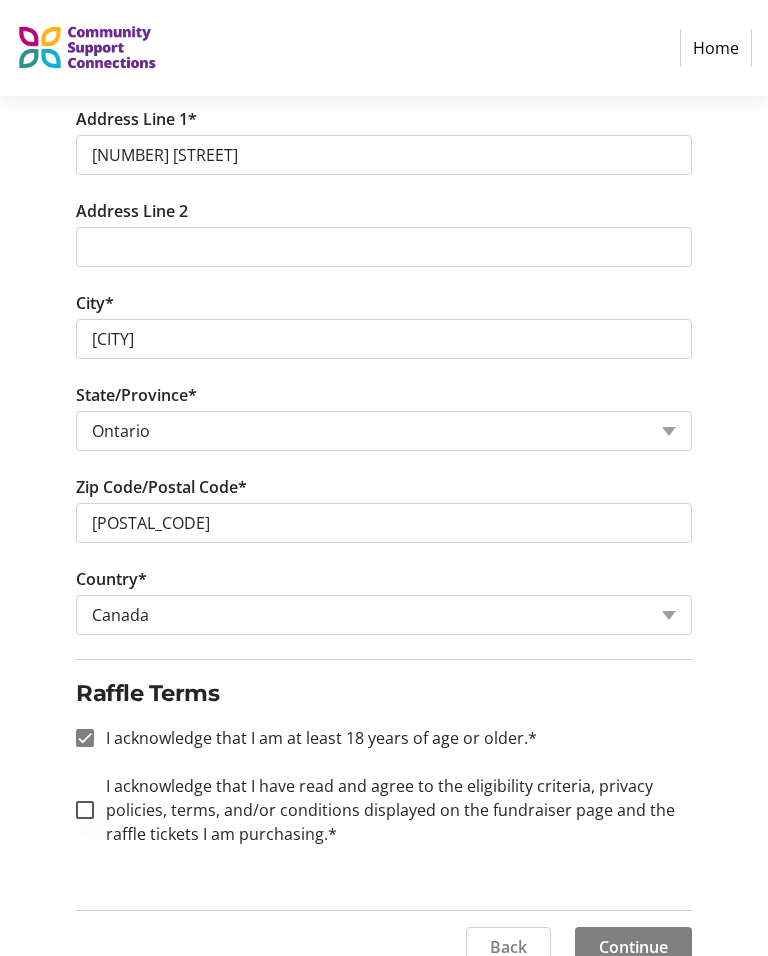 click at bounding box center [85, 810] 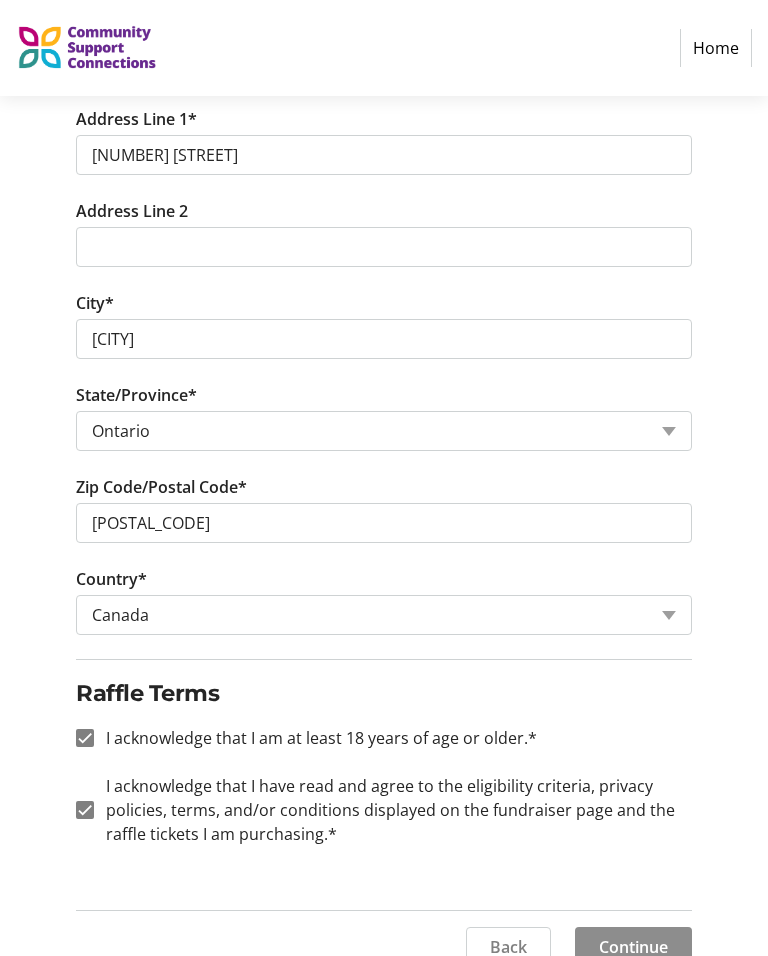 click at bounding box center (633, 947) 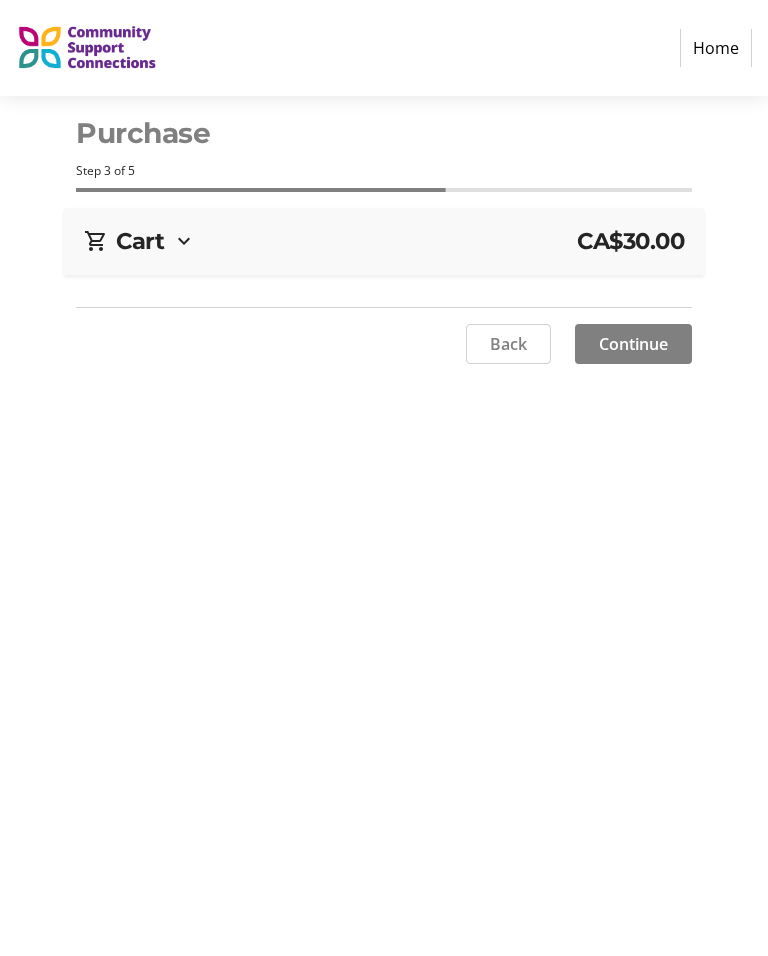 scroll, scrollTop: 0, scrollLeft: 0, axis: both 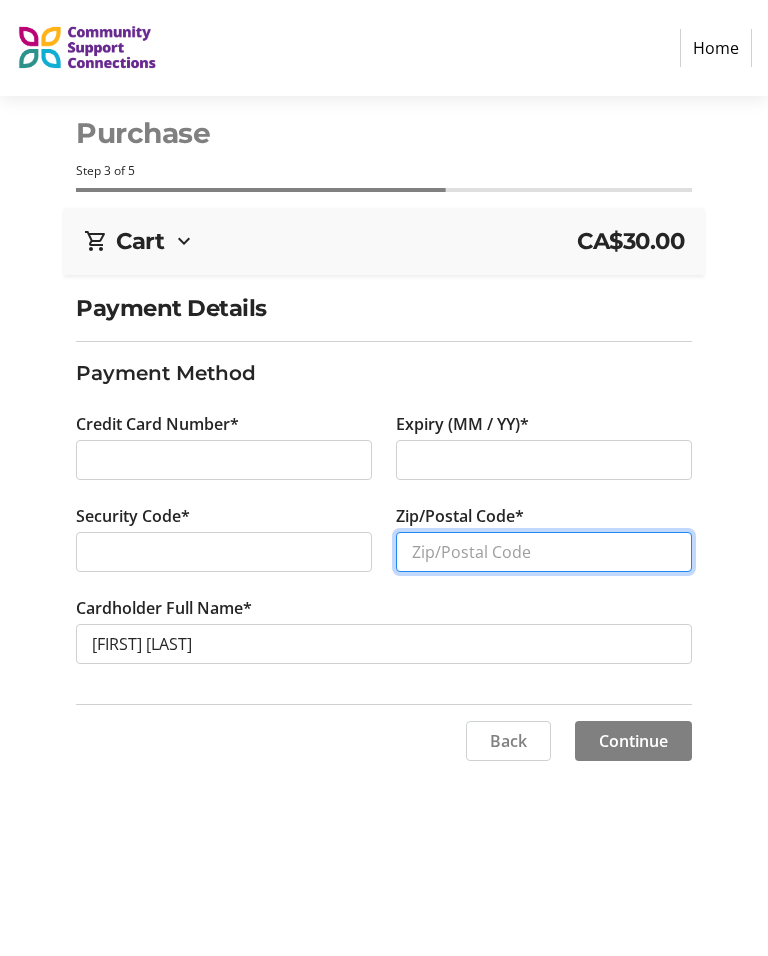 click on "Zip/Postal Code*" at bounding box center (544, 552) 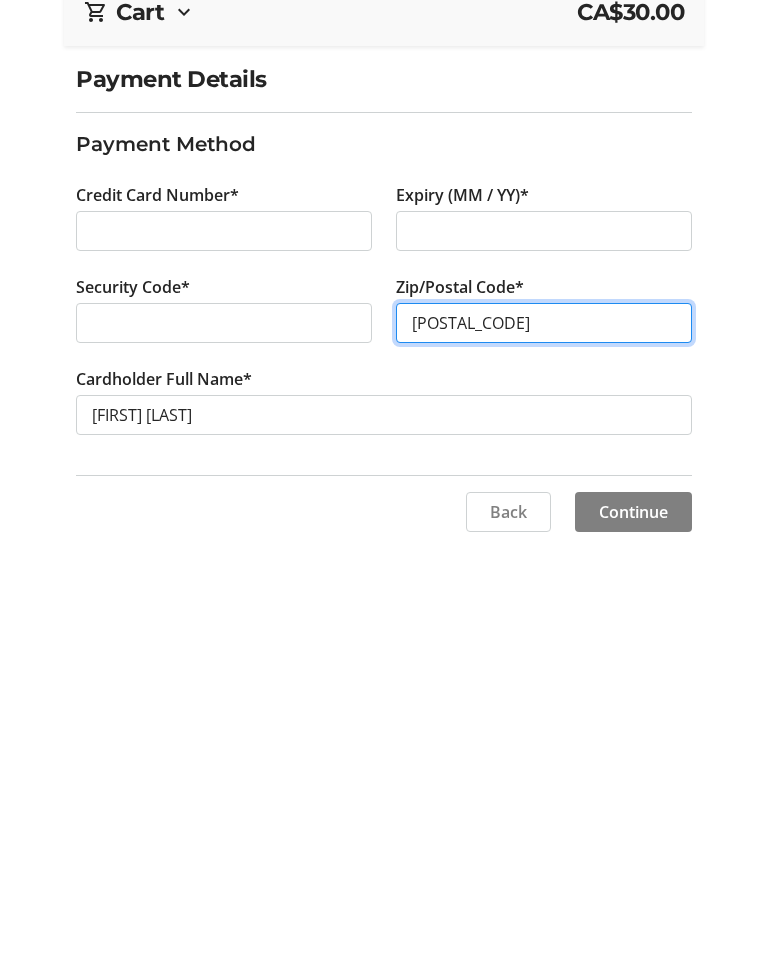 type on "[POSTAL_CODE]" 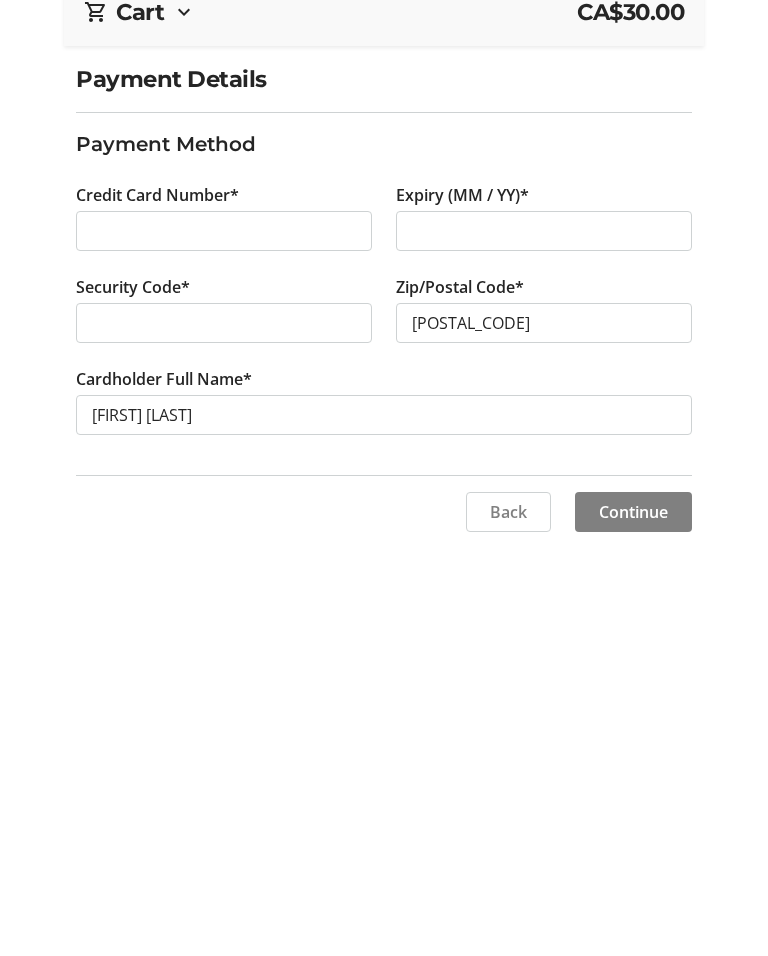 click on "Continue" at bounding box center (633, 741) 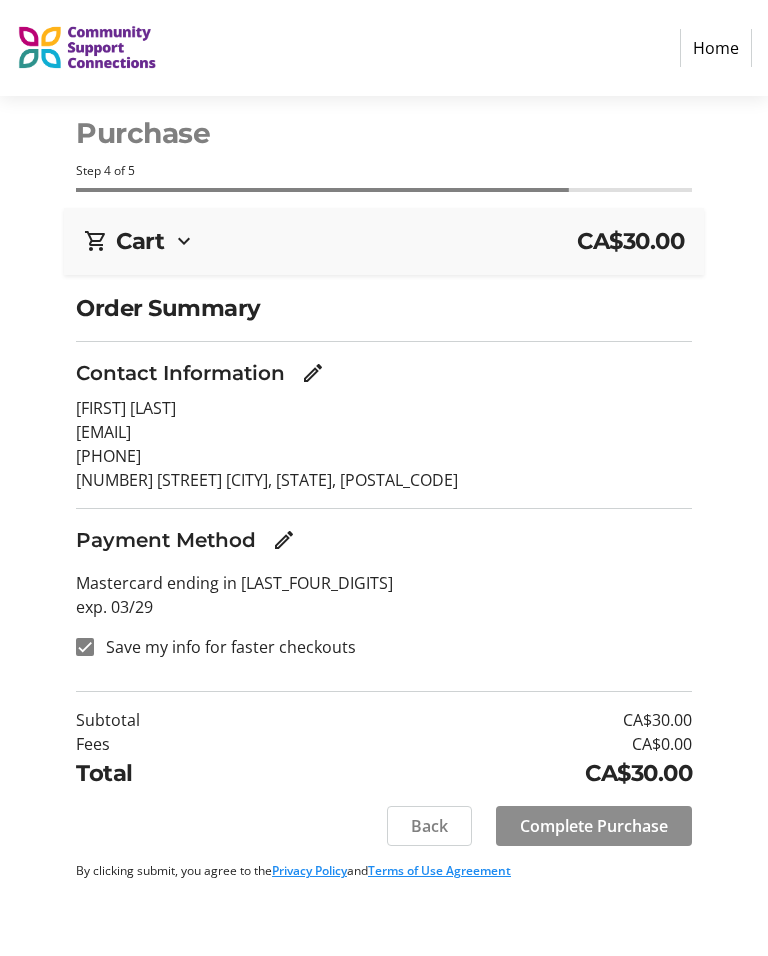 click on "Complete Purchase" at bounding box center [594, 826] 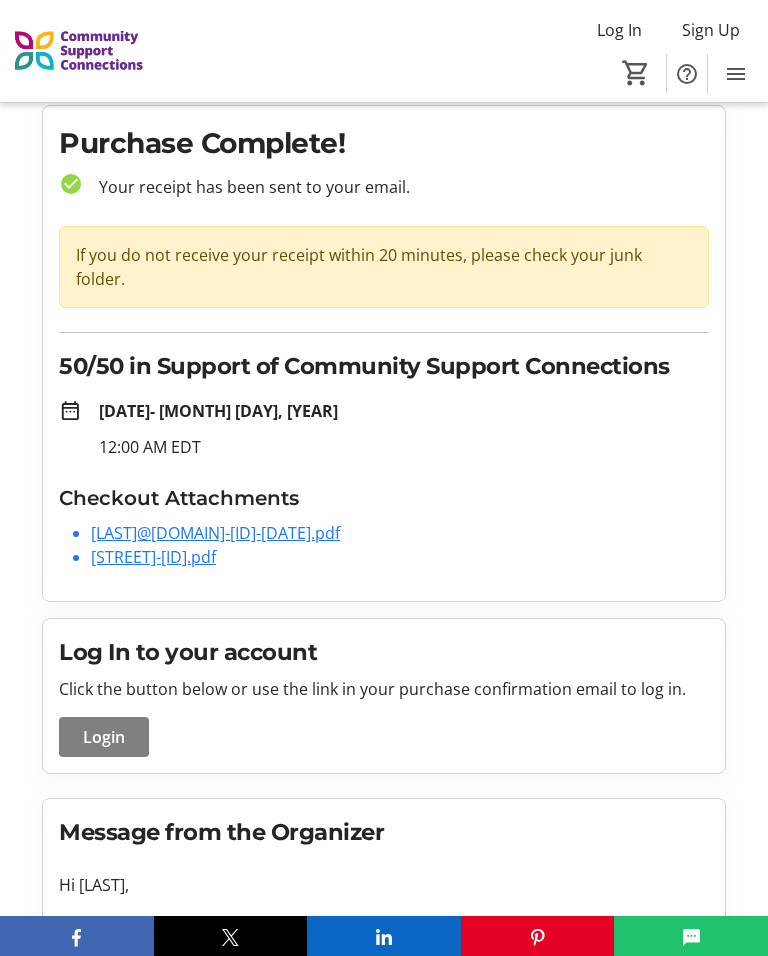 scroll, scrollTop: 0, scrollLeft: 0, axis: both 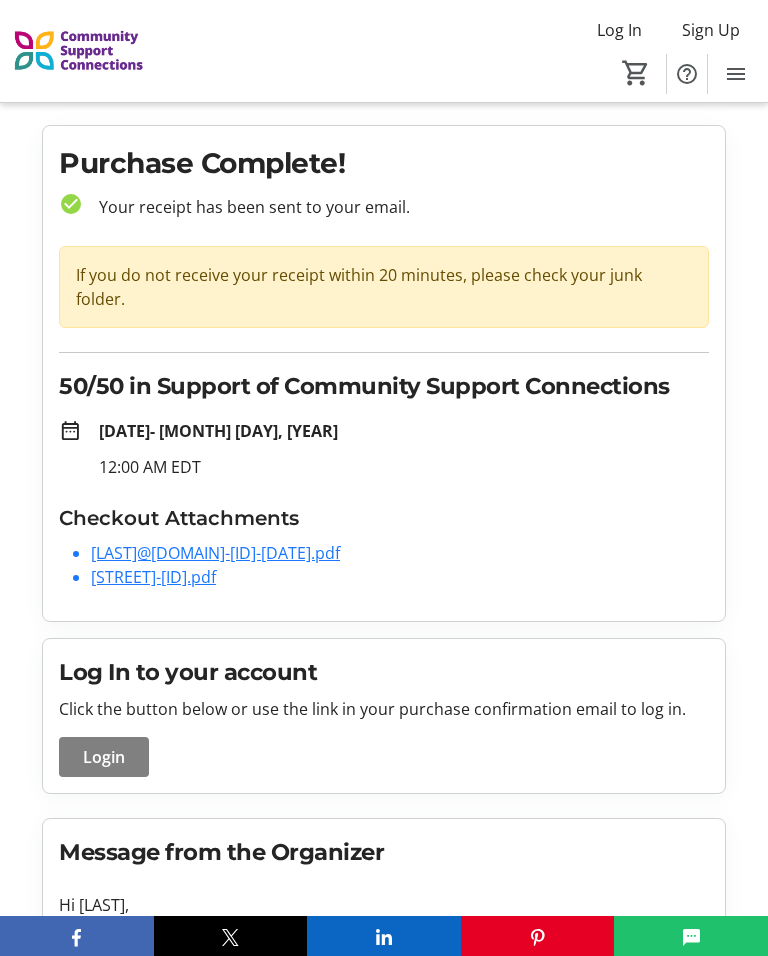click on "[LAST]@[DOMAIN]-[ID]-[DATE].pdf" at bounding box center [215, 553] 